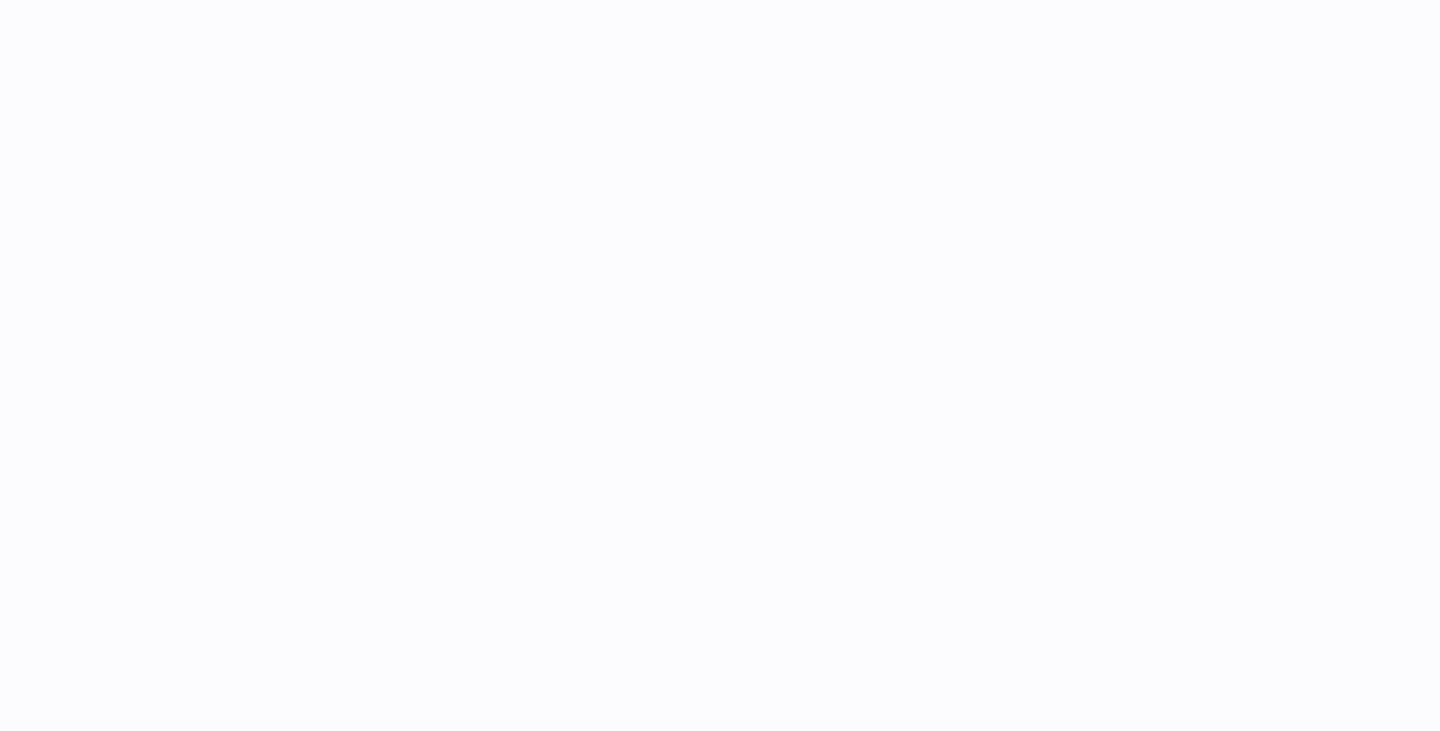 scroll, scrollTop: 0, scrollLeft: 0, axis: both 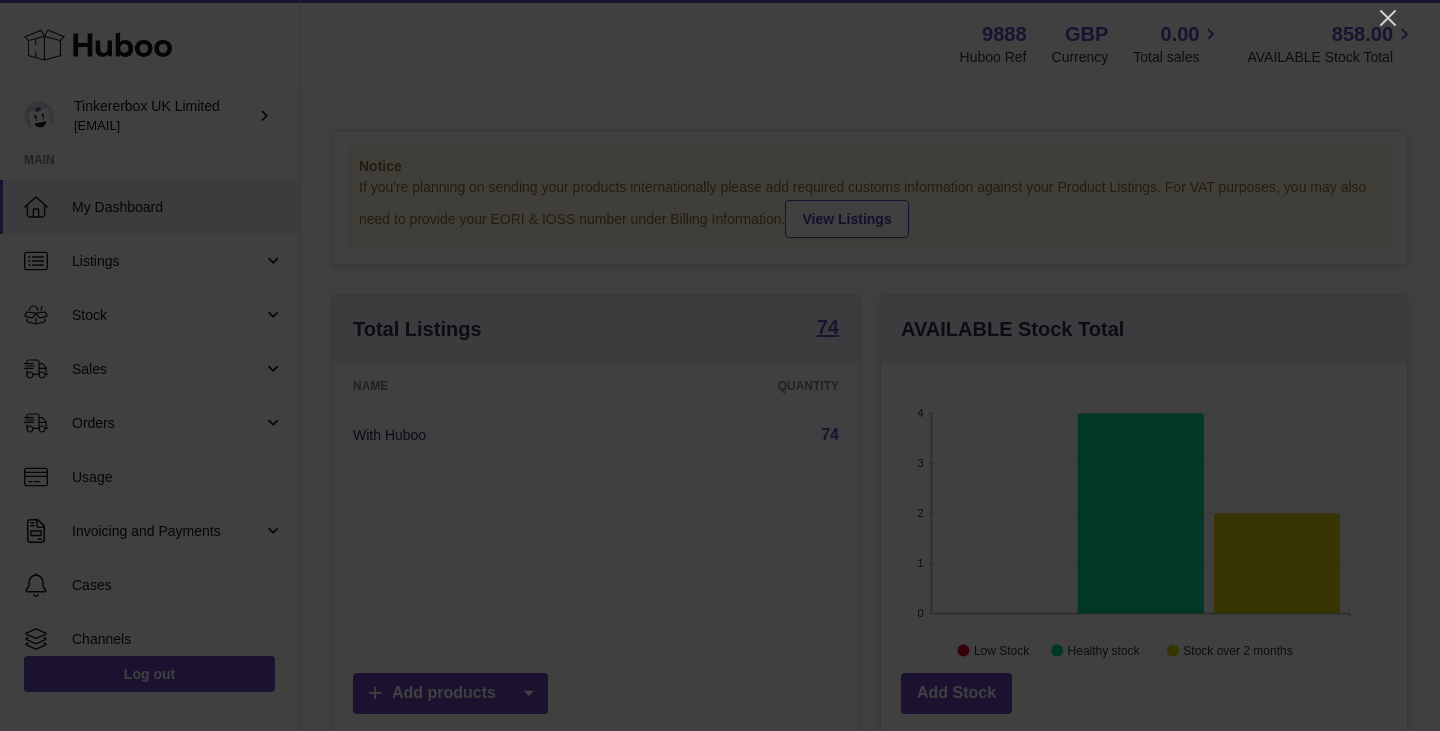 click 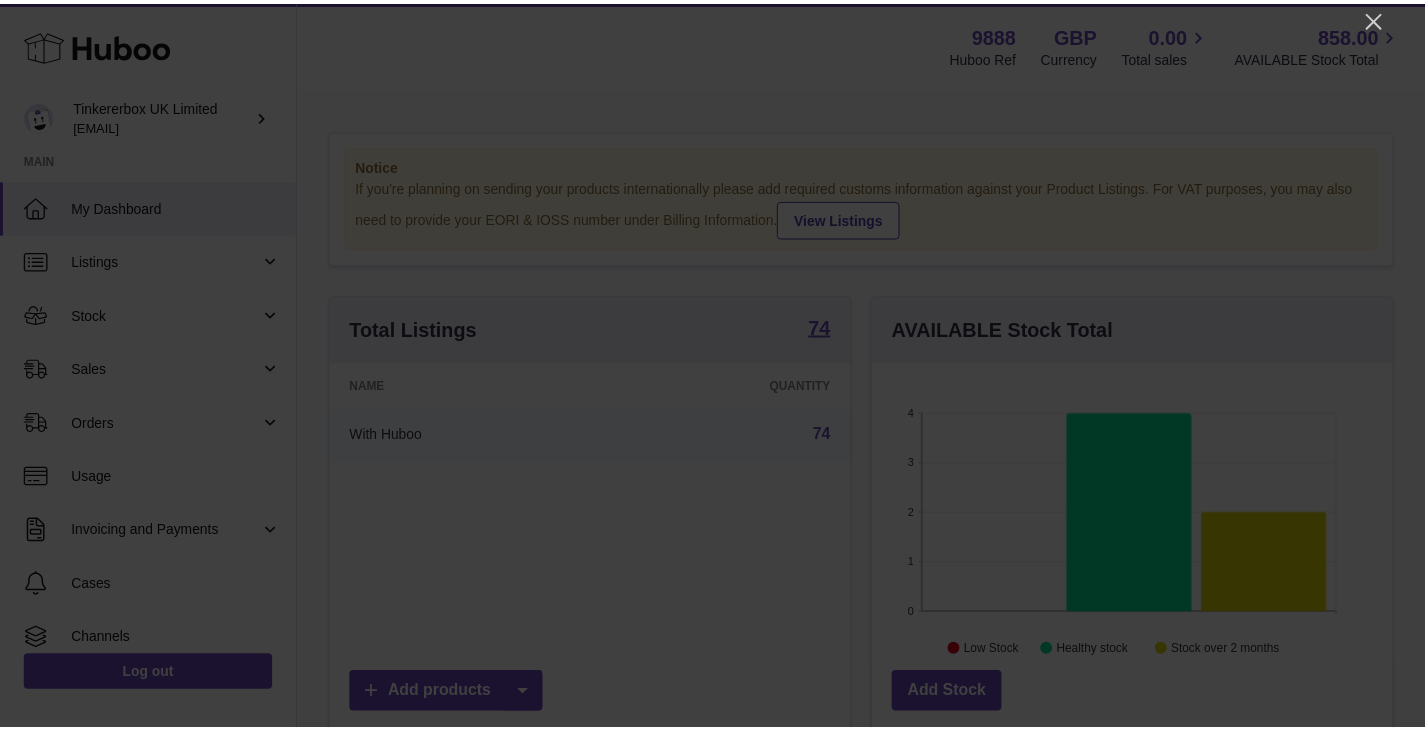 scroll, scrollTop: 312, scrollLeft: 518, axis: both 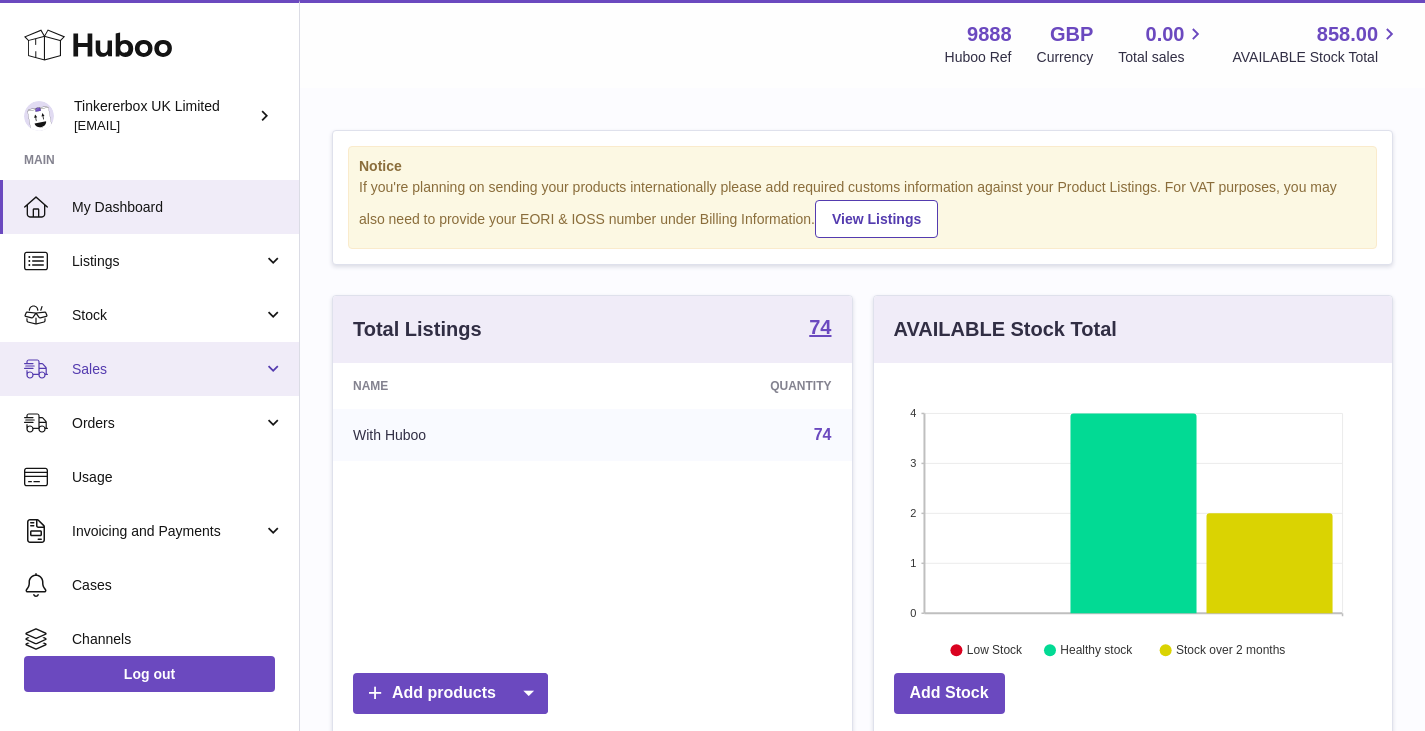 click on "Sales" at bounding box center (167, 369) 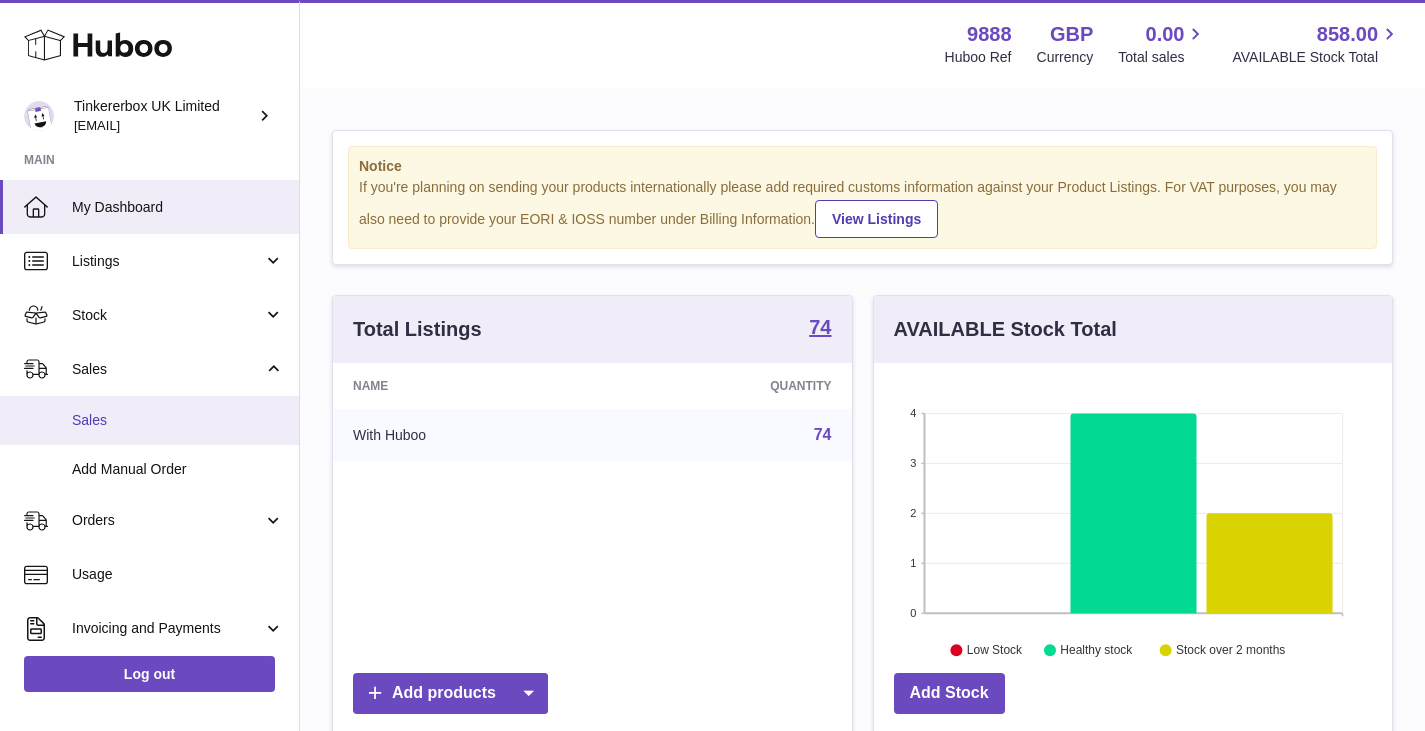 click on "Sales" at bounding box center (178, 420) 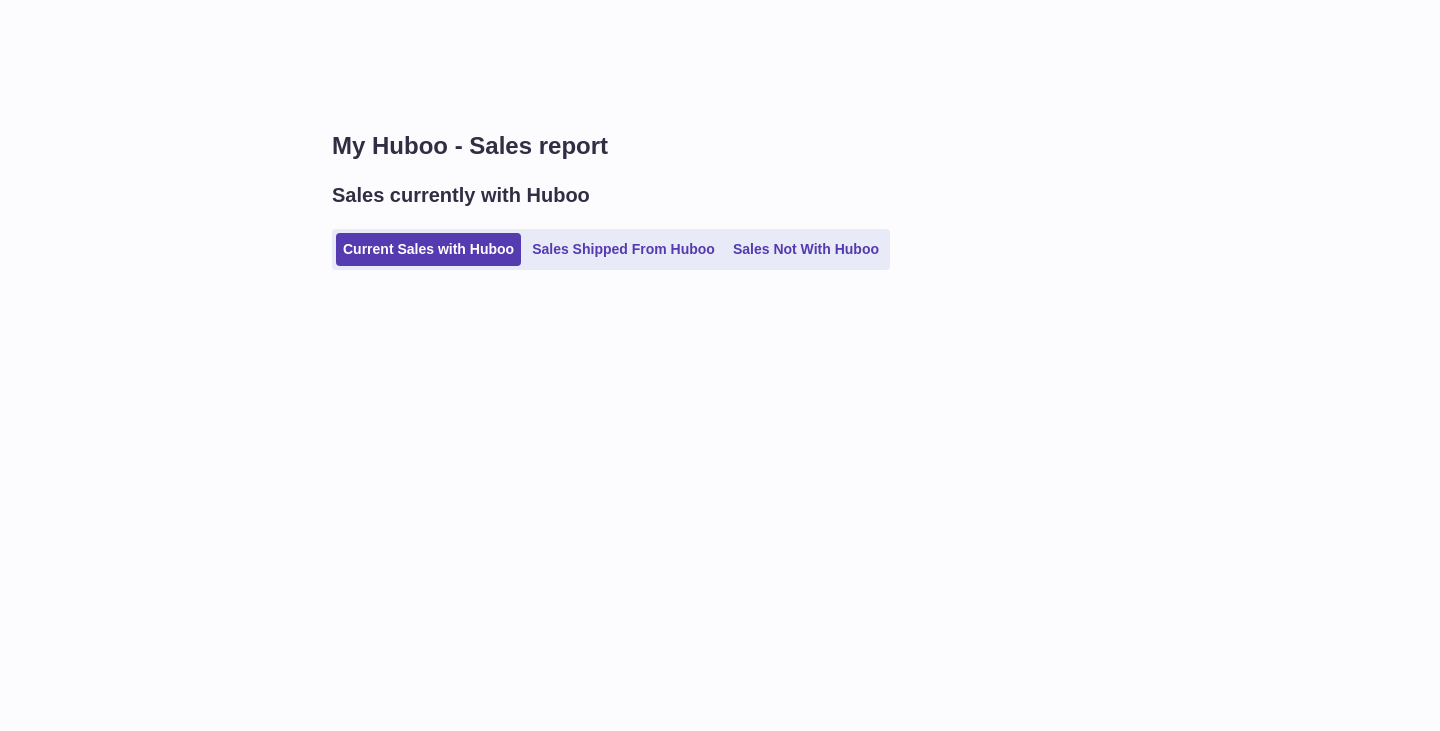 scroll, scrollTop: 0, scrollLeft: 0, axis: both 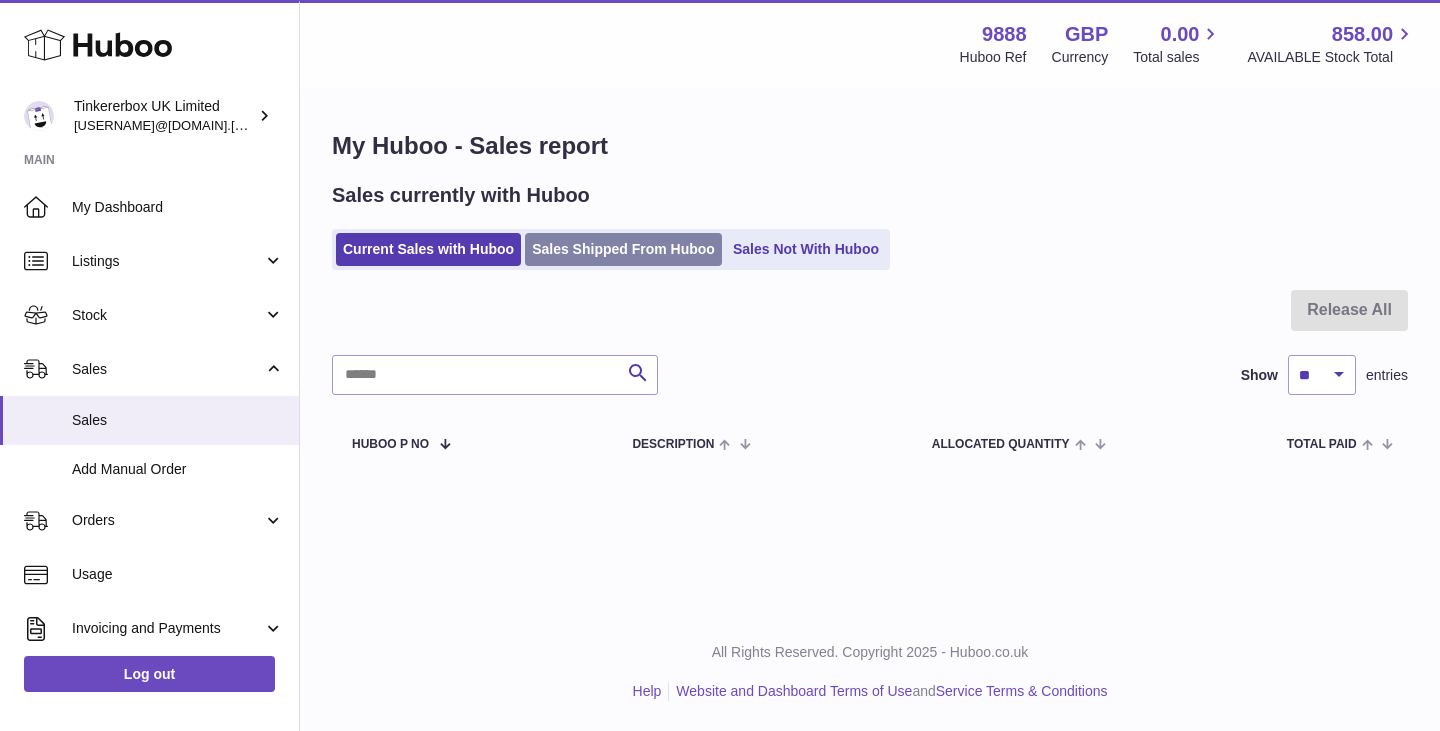 click on "Sales Shipped From Huboo" at bounding box center (623, 249) 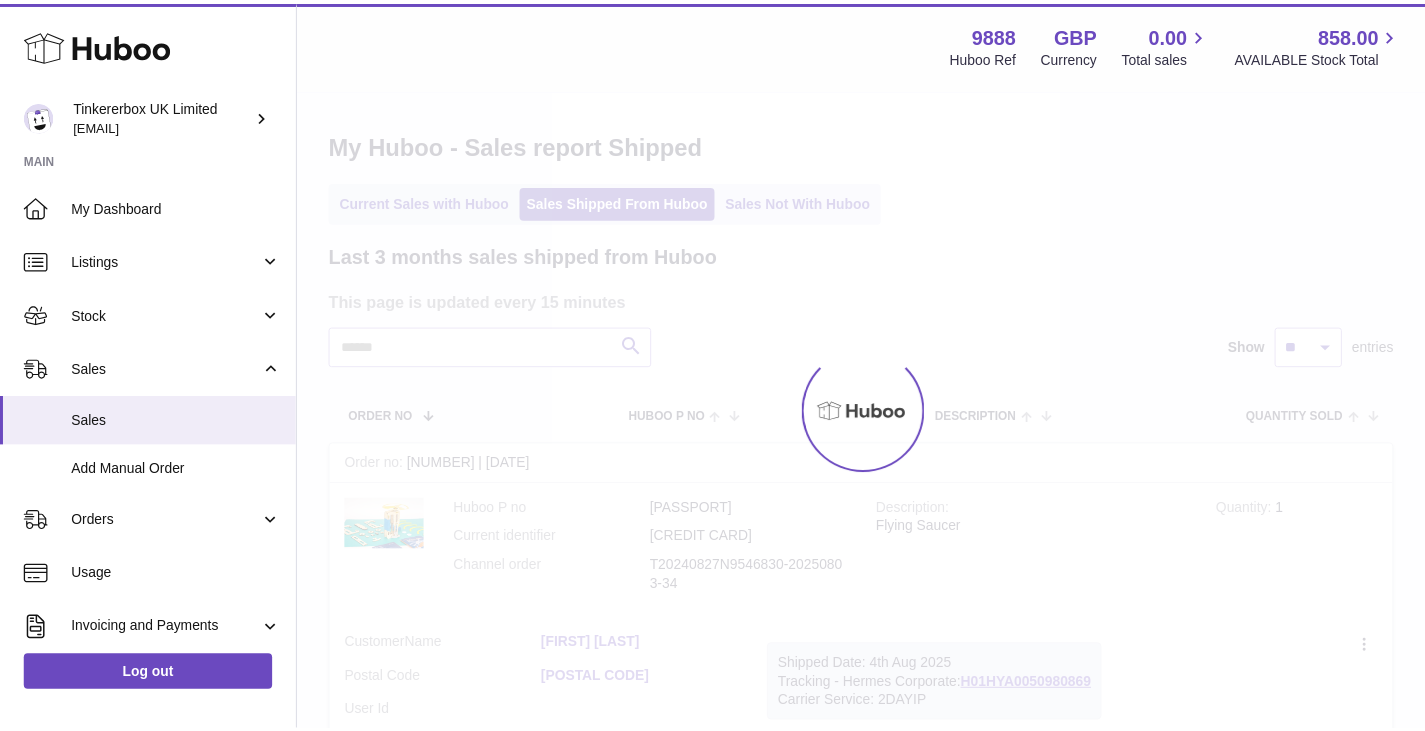 scroll, scrollTop: 0, scrollLeft: 0, axis: both 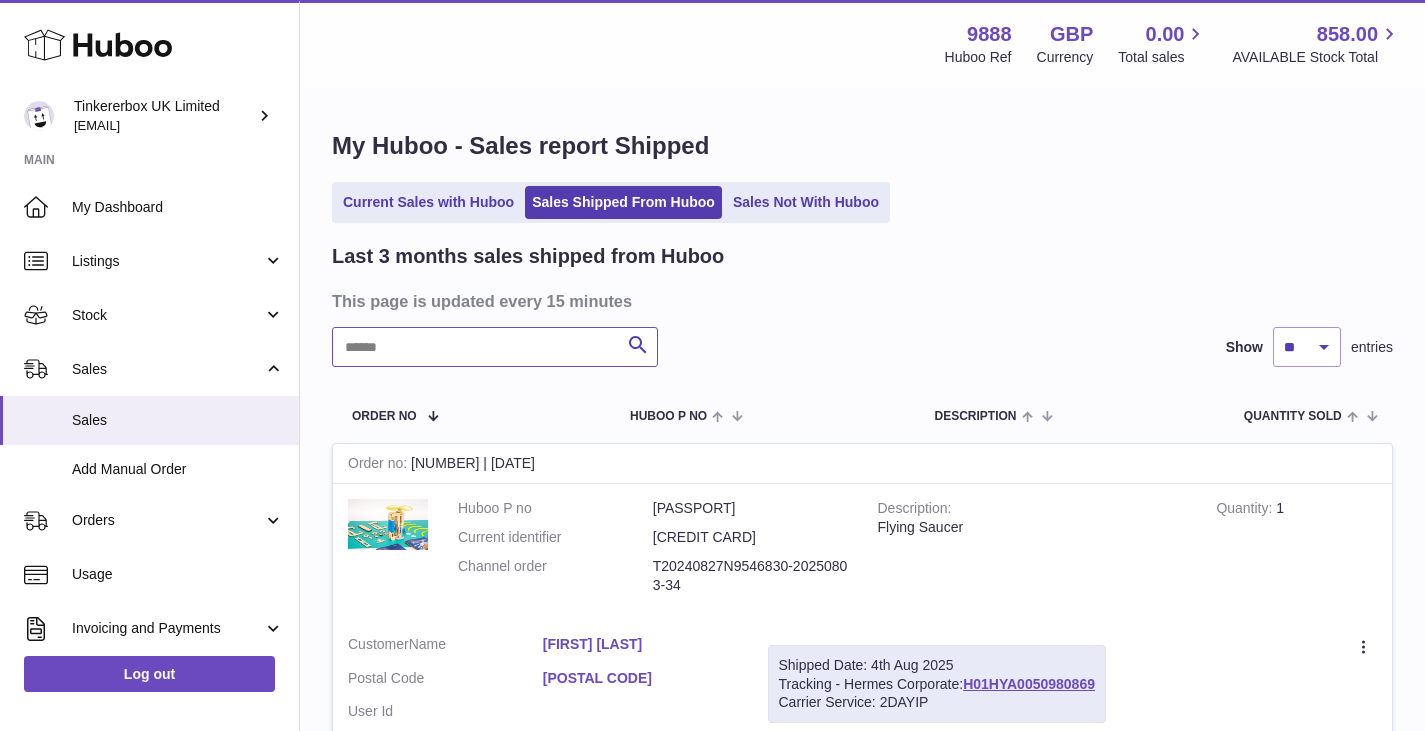 click at bounding box center [495, 347] 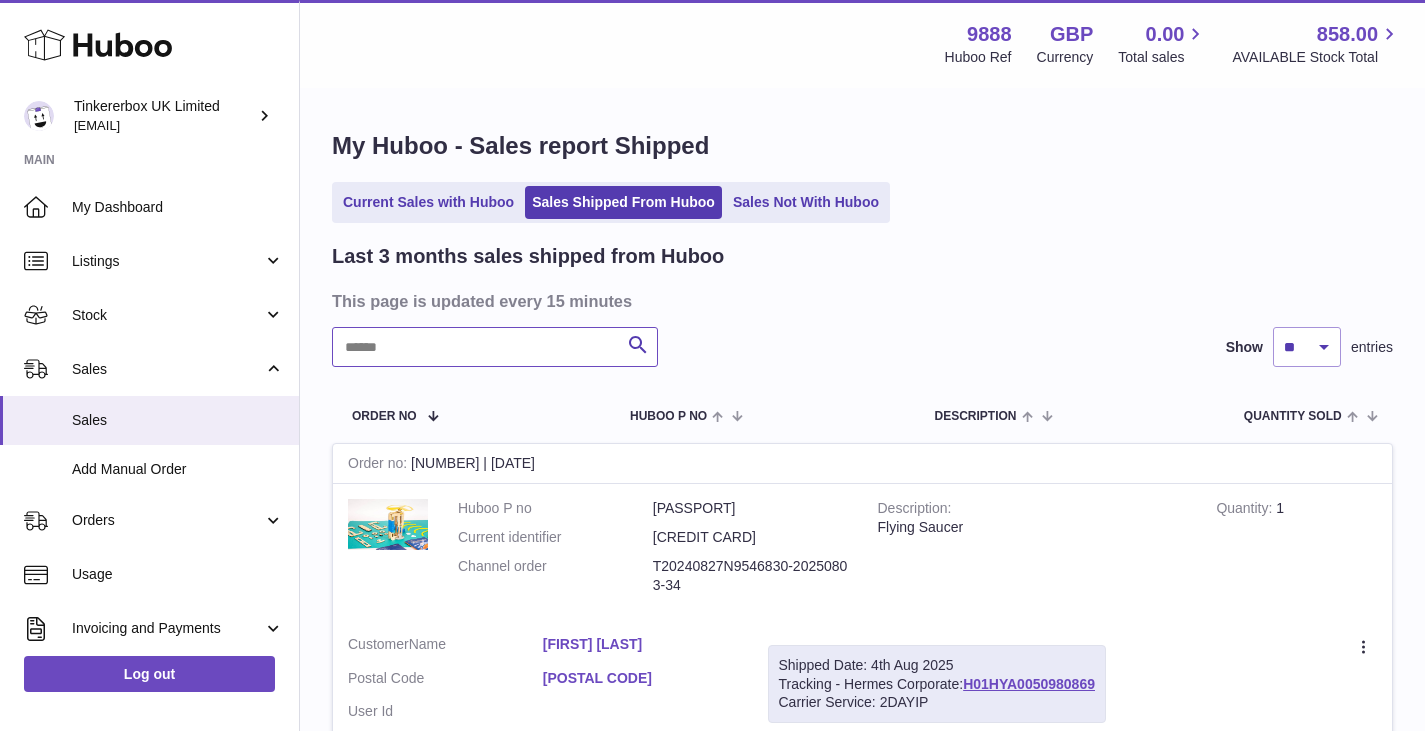 scroll, scrollTop: 0, scrollLeft: 0, axis: both 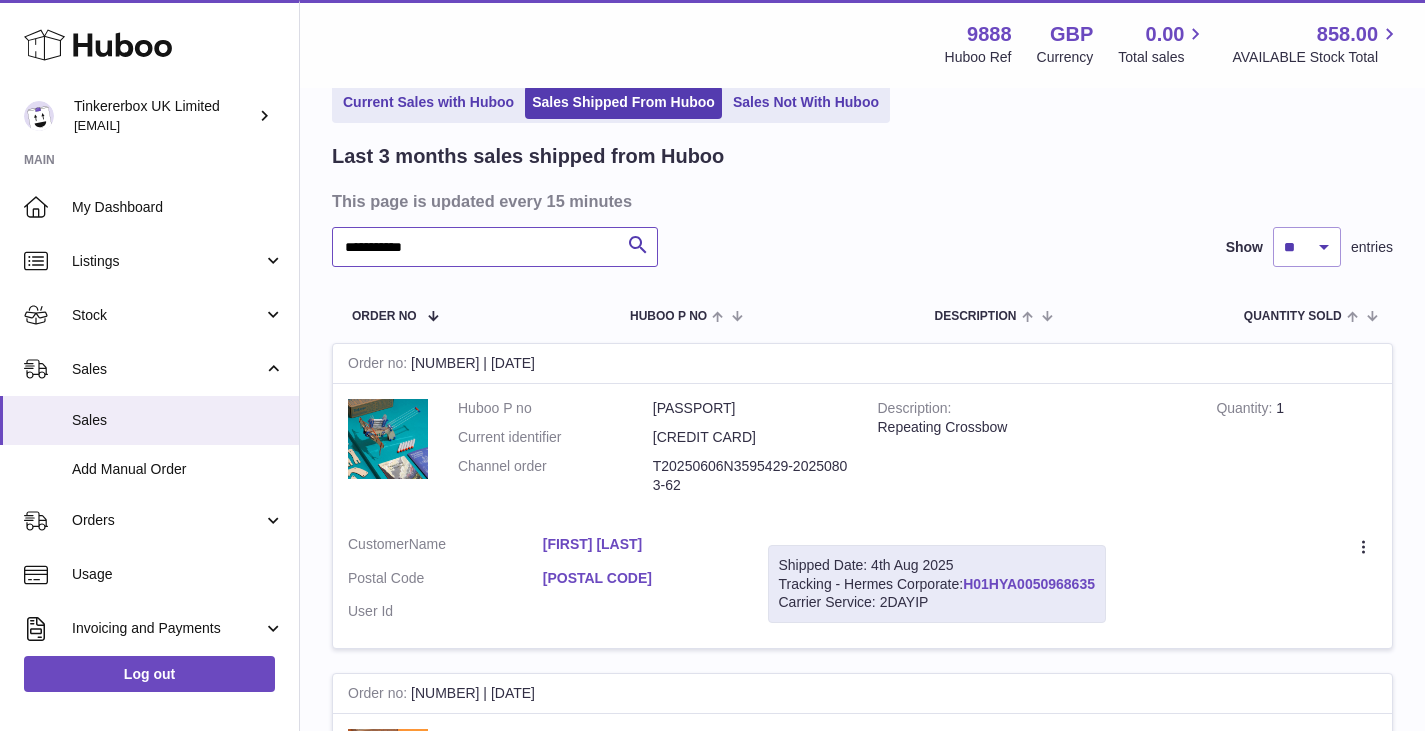 type on "**********" 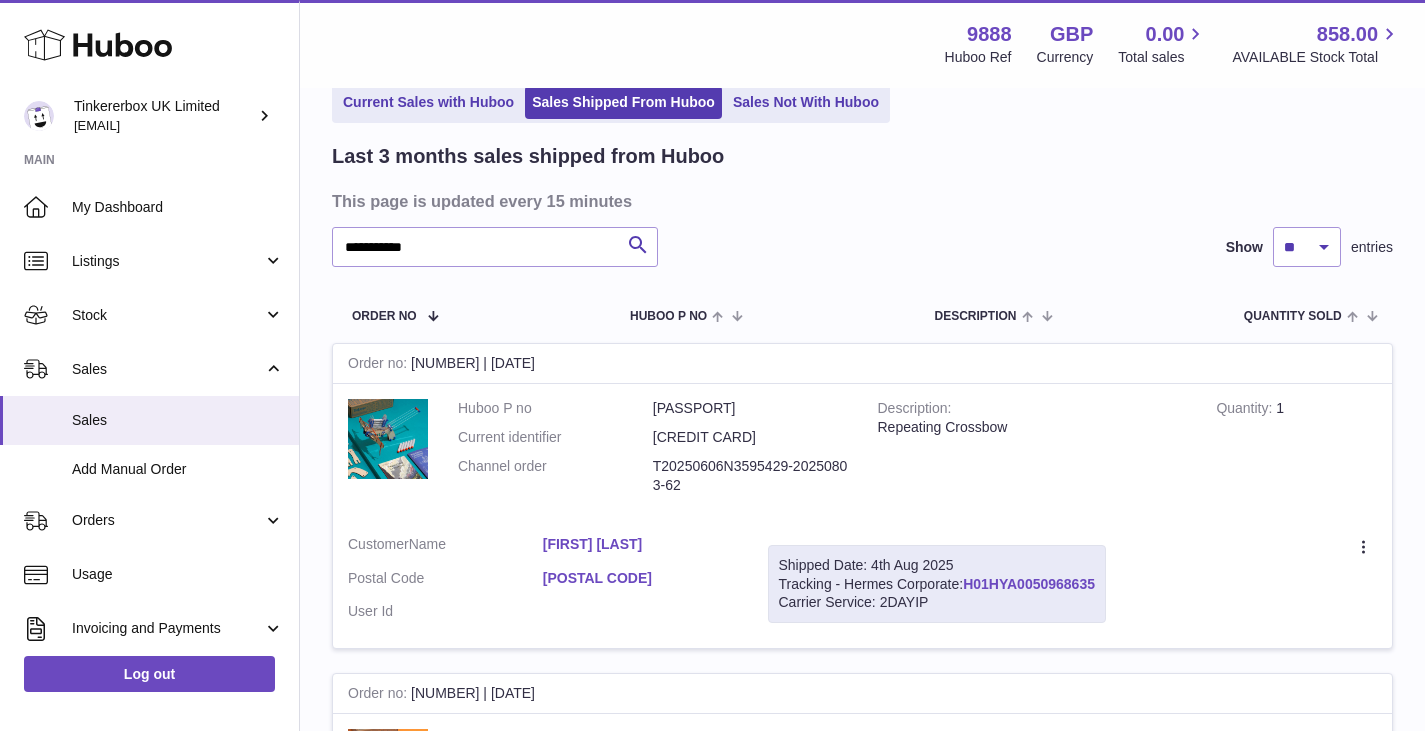 click on "H01HYA0050968635" at bounding box center [1029, 584] 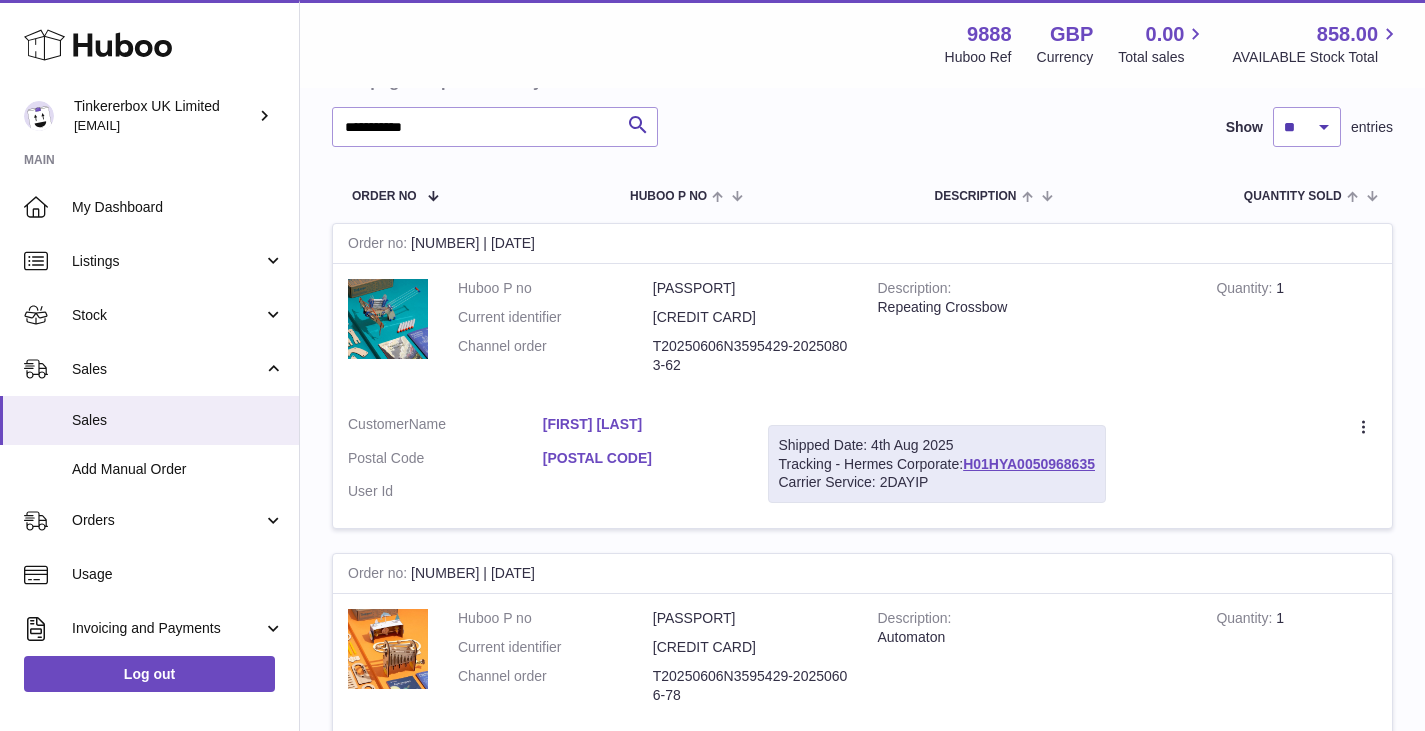 scroll, scrollTop: 30, scrollLeft: 0, axis: vertical 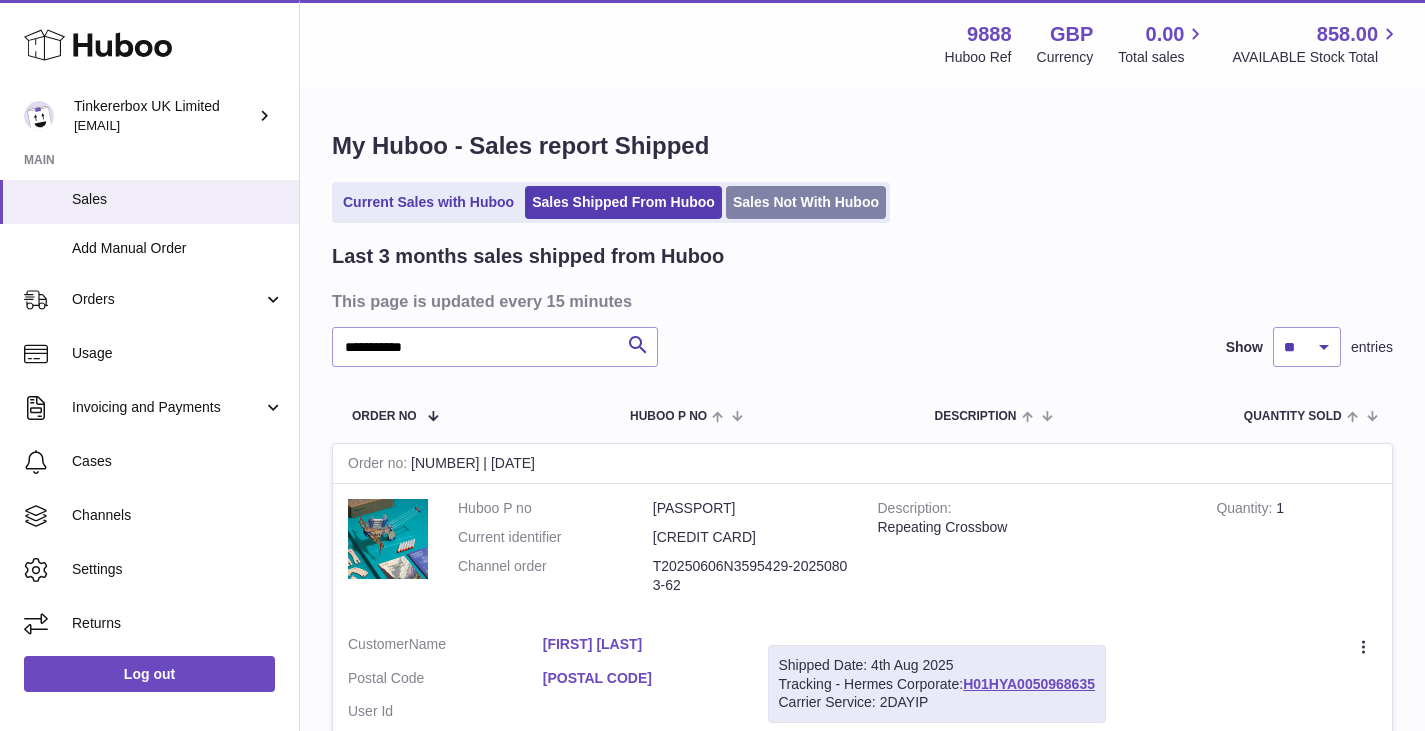 click on "Sales Not With Huboo" at bounding box center (806, 202) 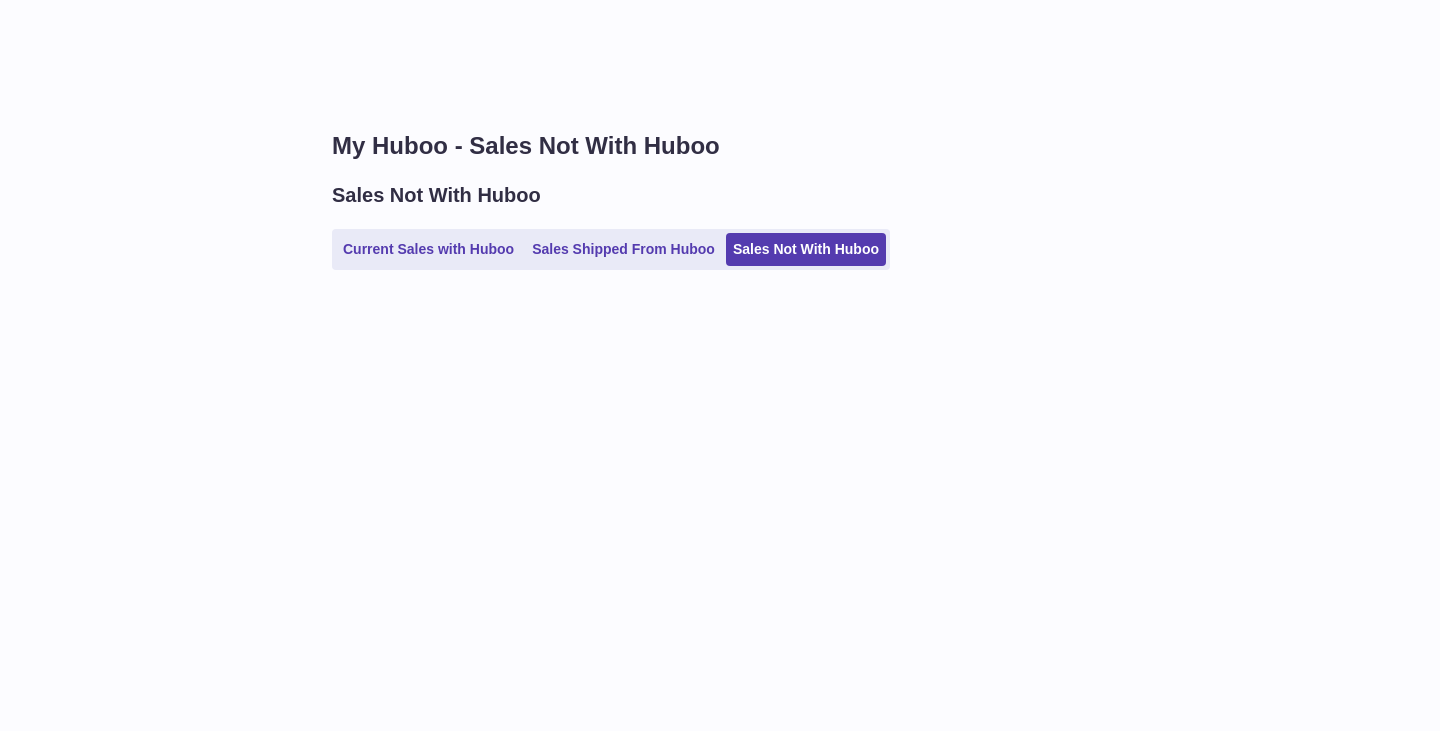 scroll, scrollTop: 0, scrollLeft: 0, axis: both 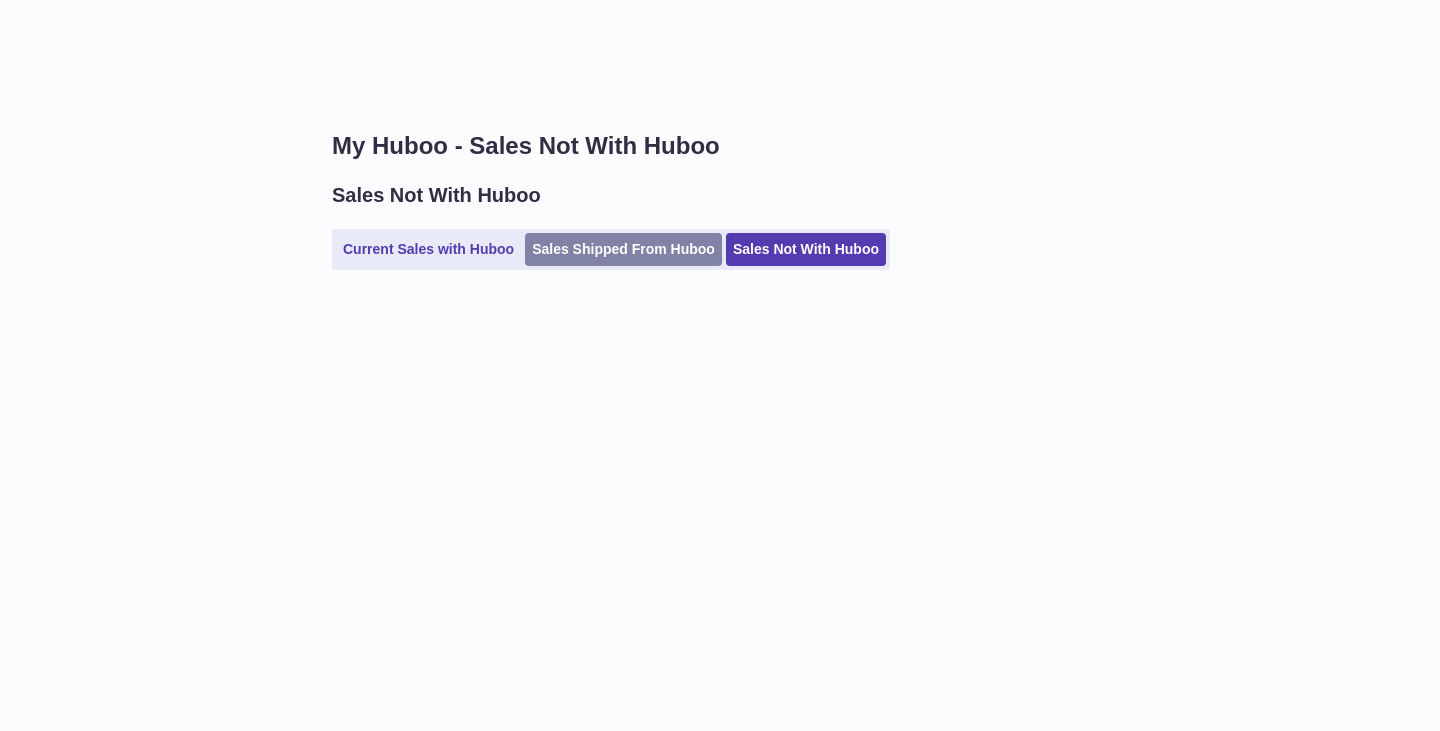 click on "Sales Shipped From Huboo" at bounding box center [623, 249] 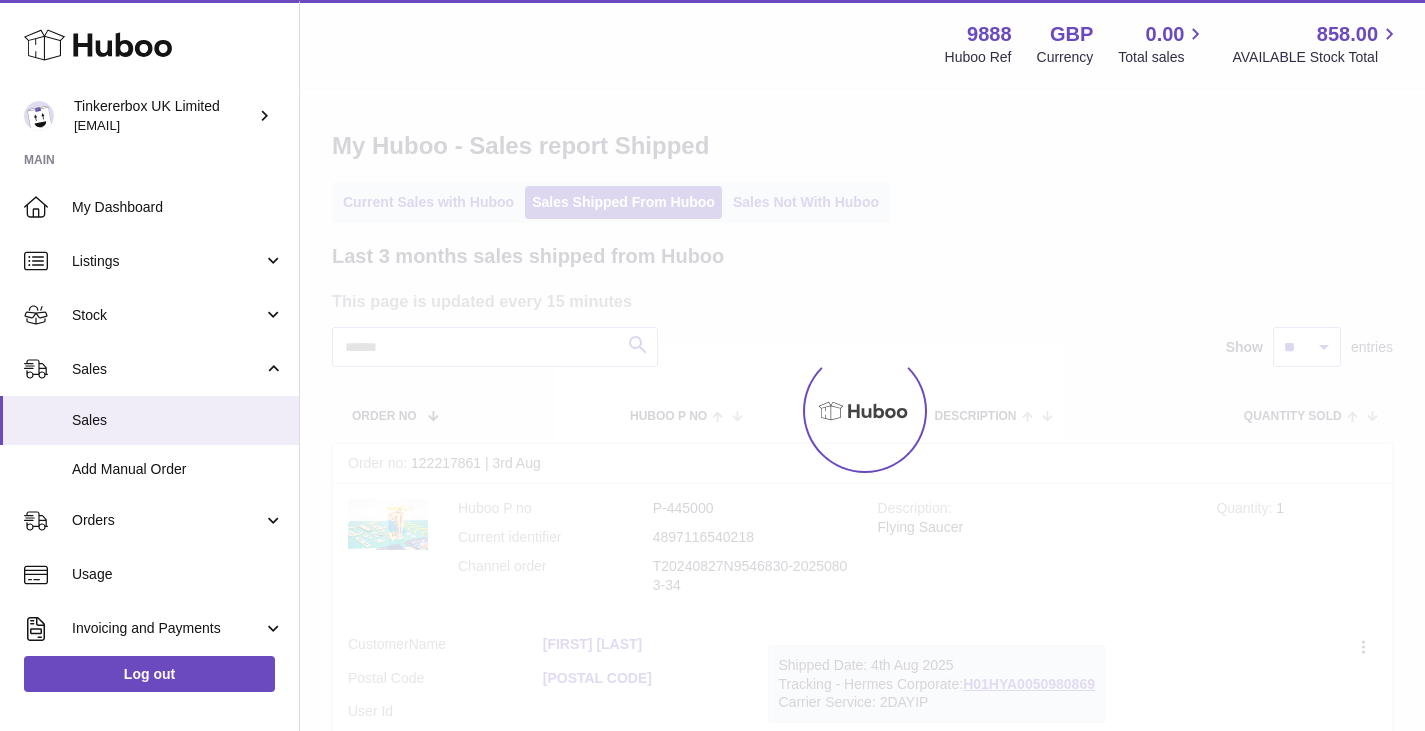 scroll, scrollTop: 0, scrollLeft: 0, axis: both 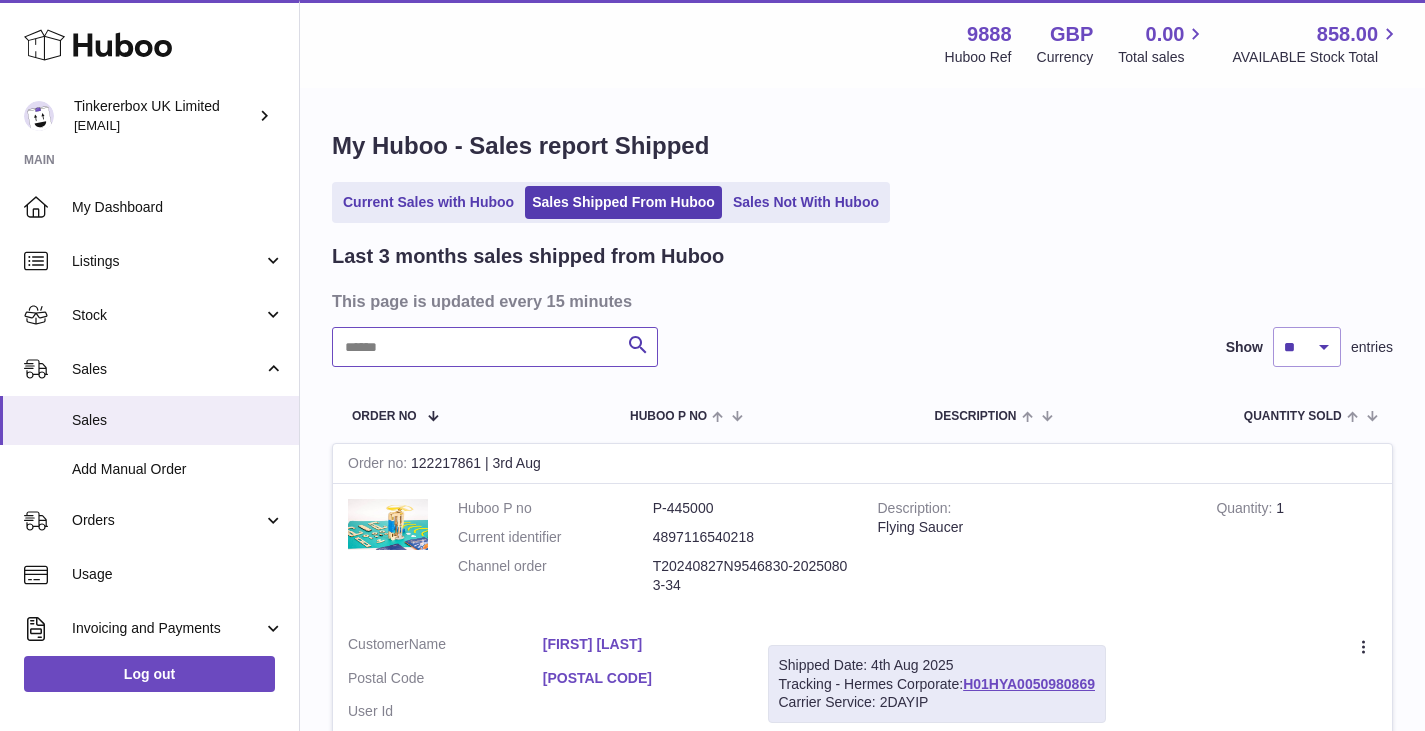 click at bounding box center (495, 347) 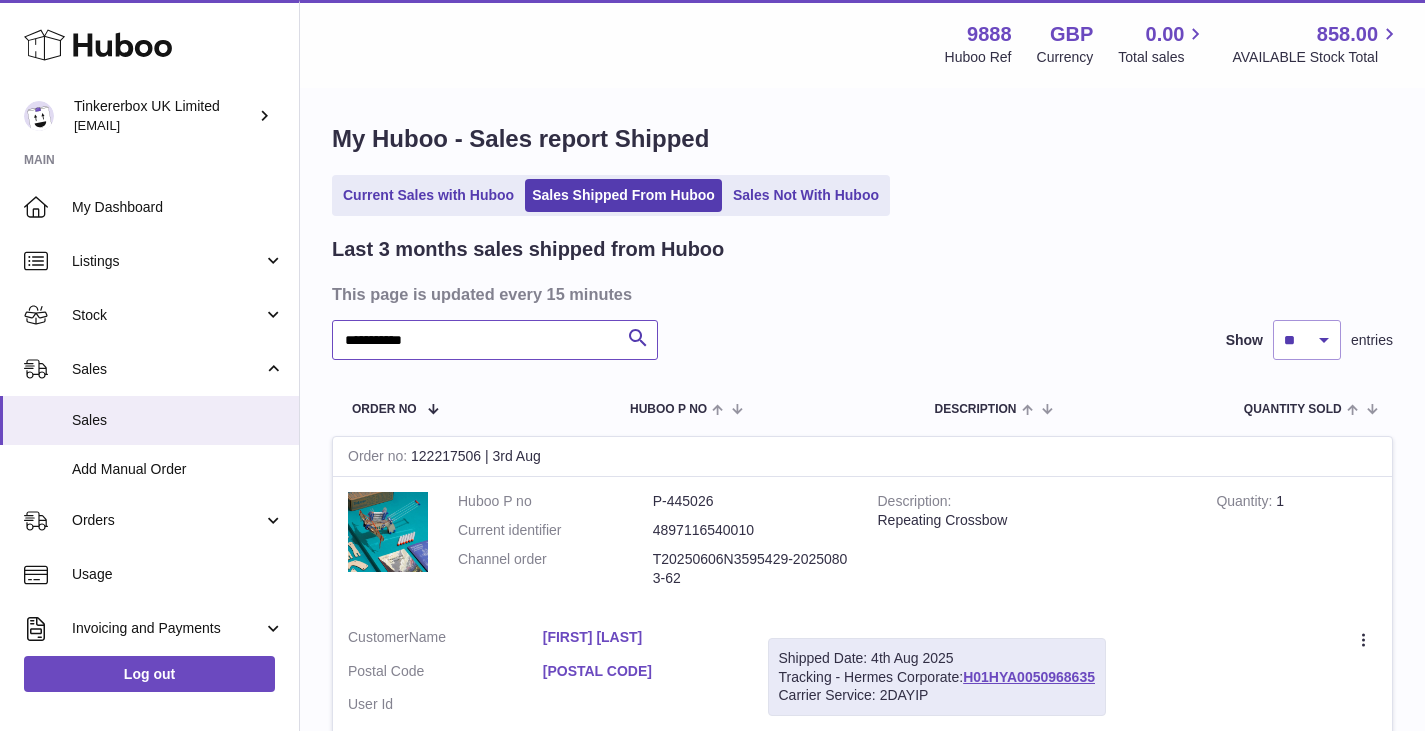 scroll, scrollTop: 300, scrollLeft: 0, axis: vertical 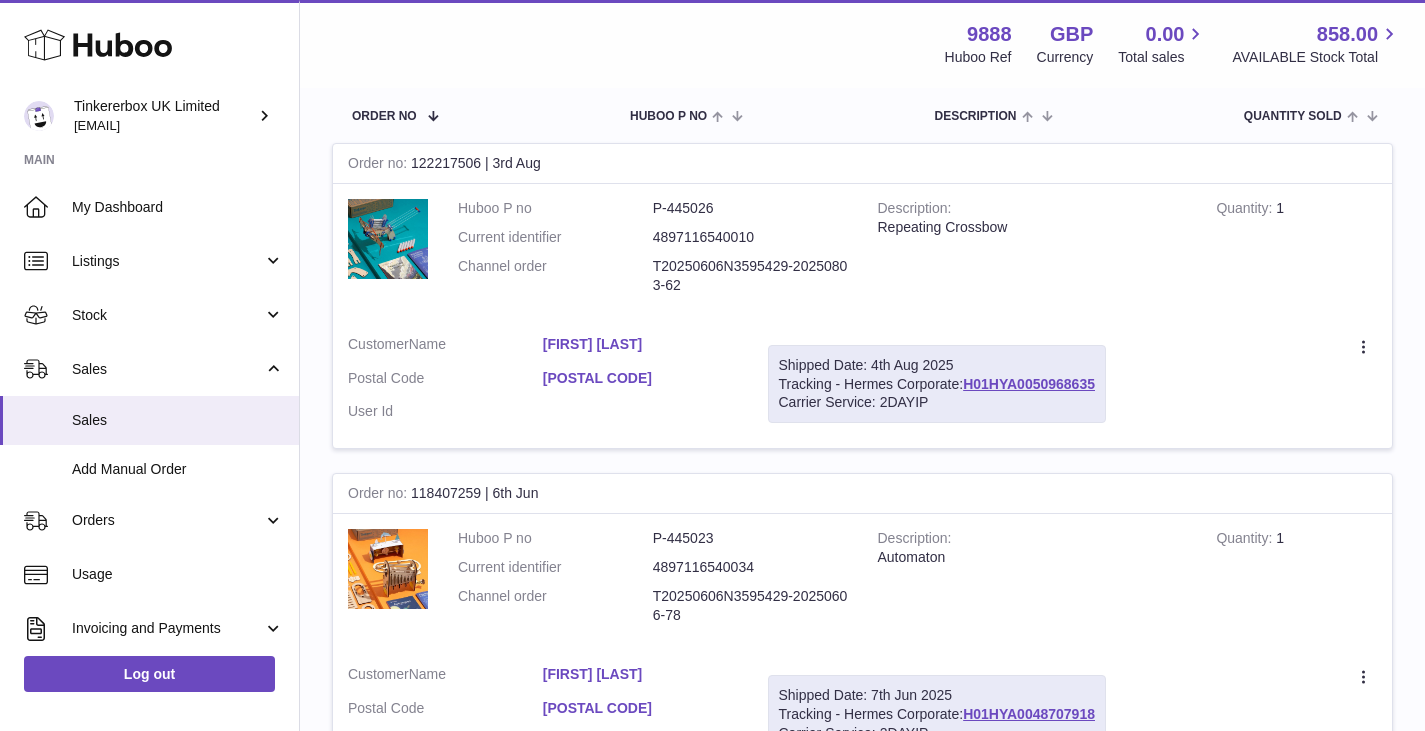 type on "**********" 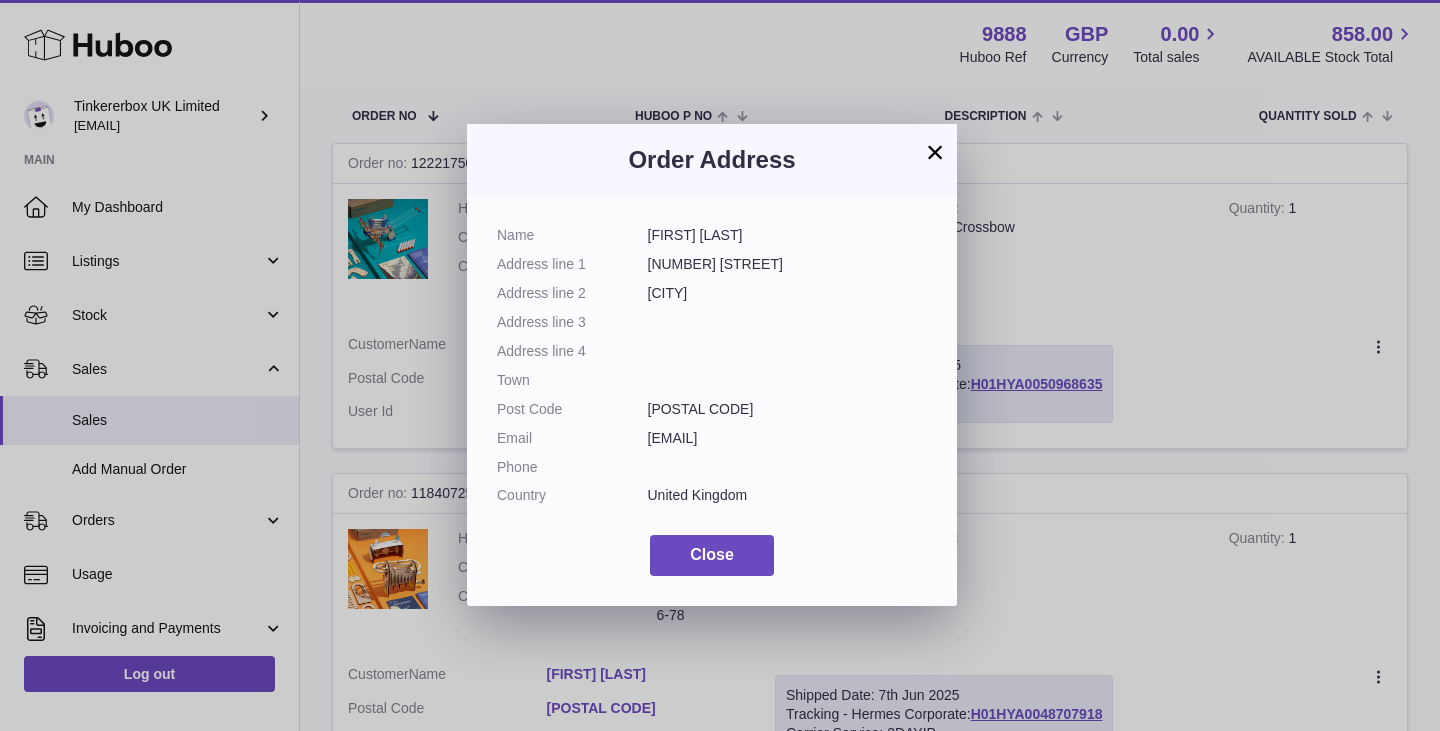 click on "[CITY]" at bounding box center (788, 293) 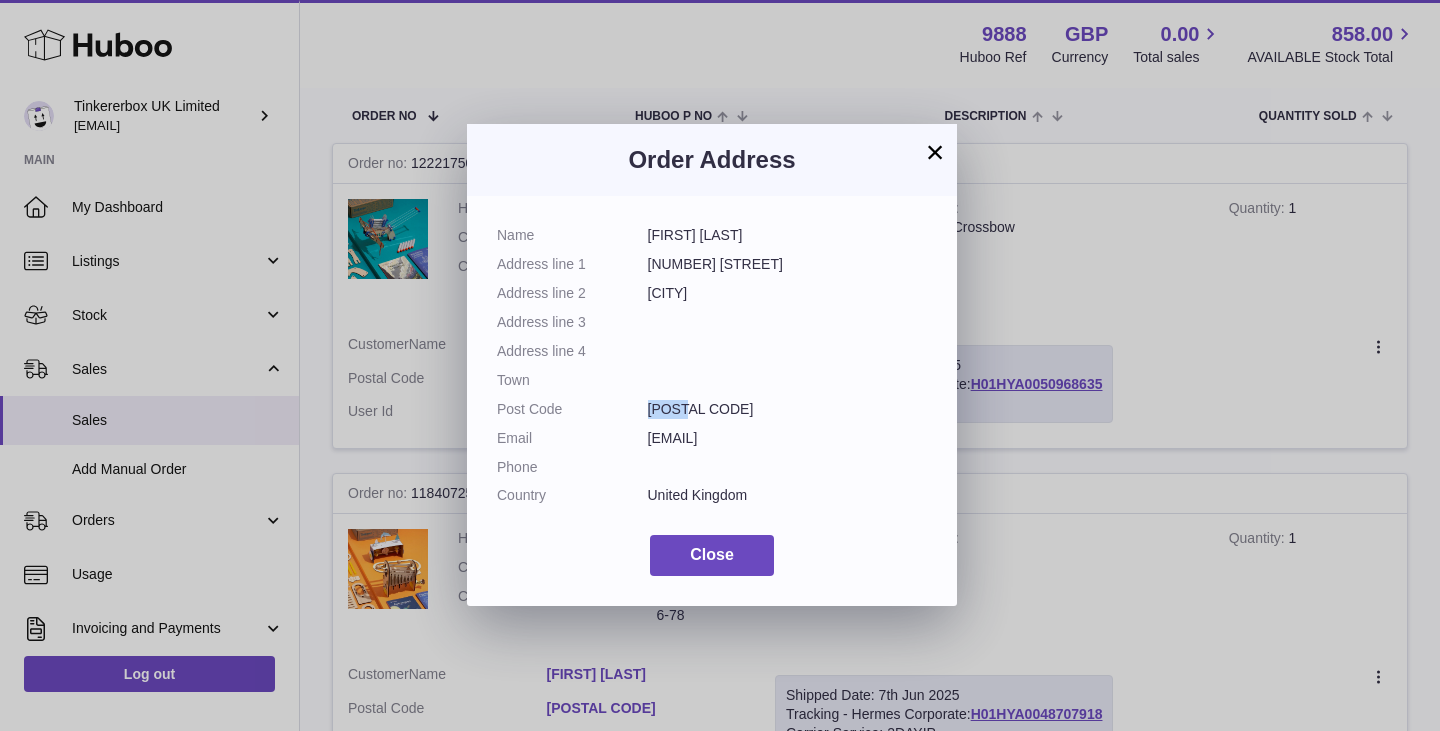 click on "[POSTAL CODE]" at bounding box center (788, 409) 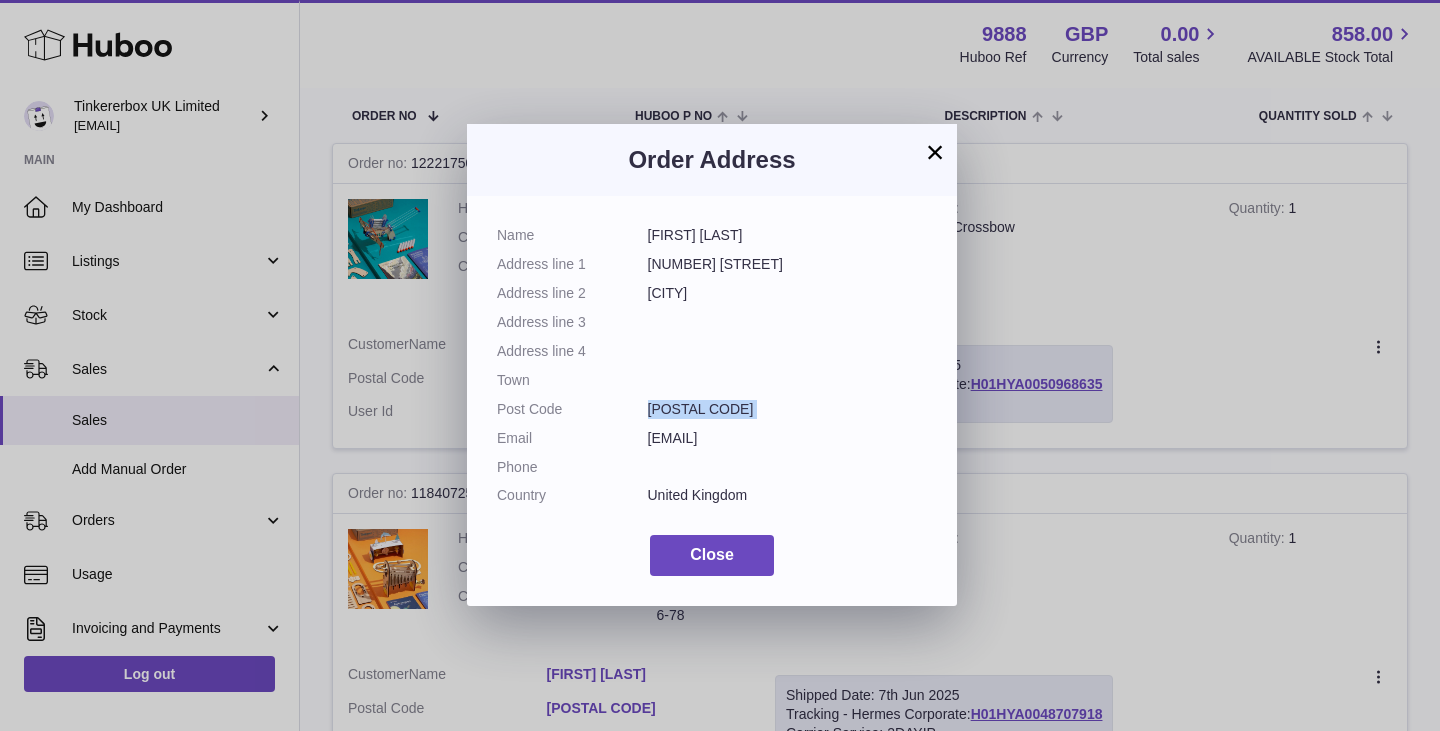 click on "[POSTAL CODE]" at bounding box center [788, 409] 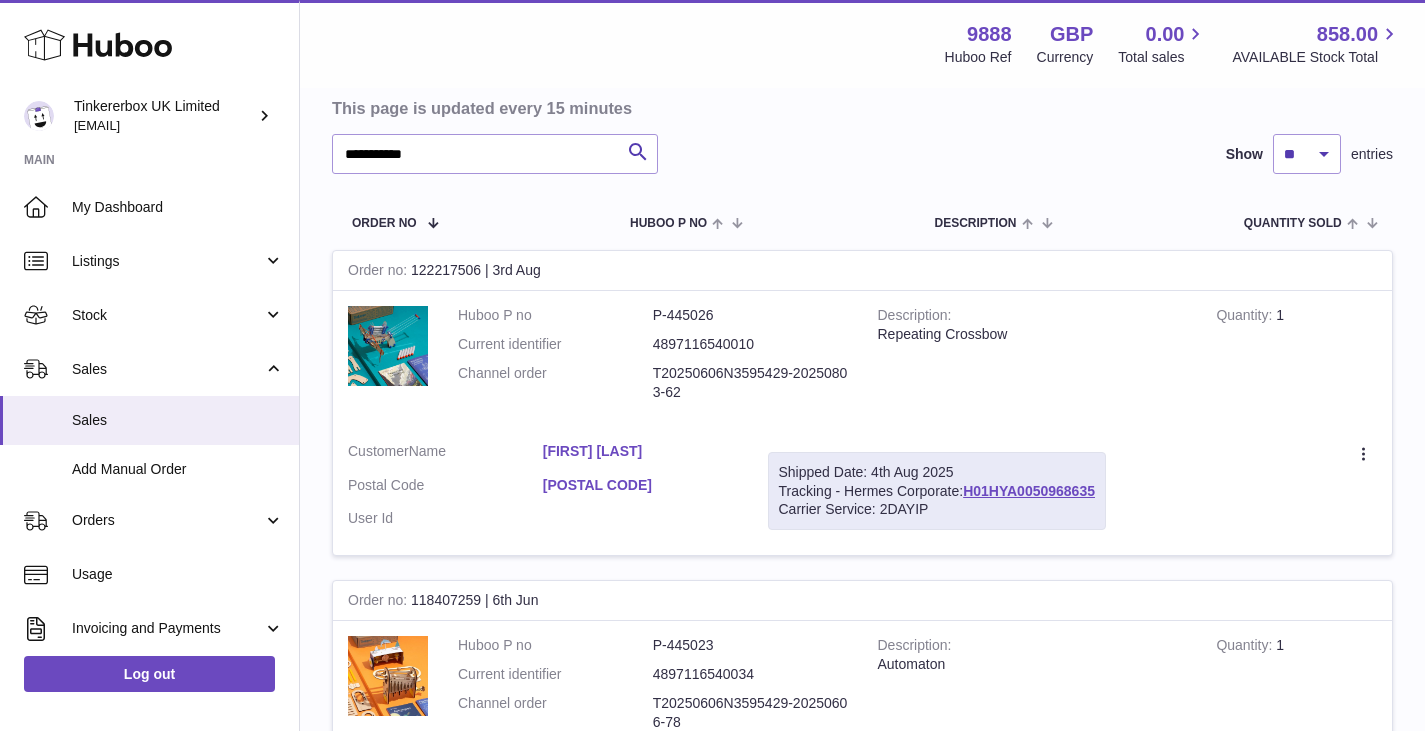 scroll, scrollTop: 200, scrollLeft: 0, axis: vertical 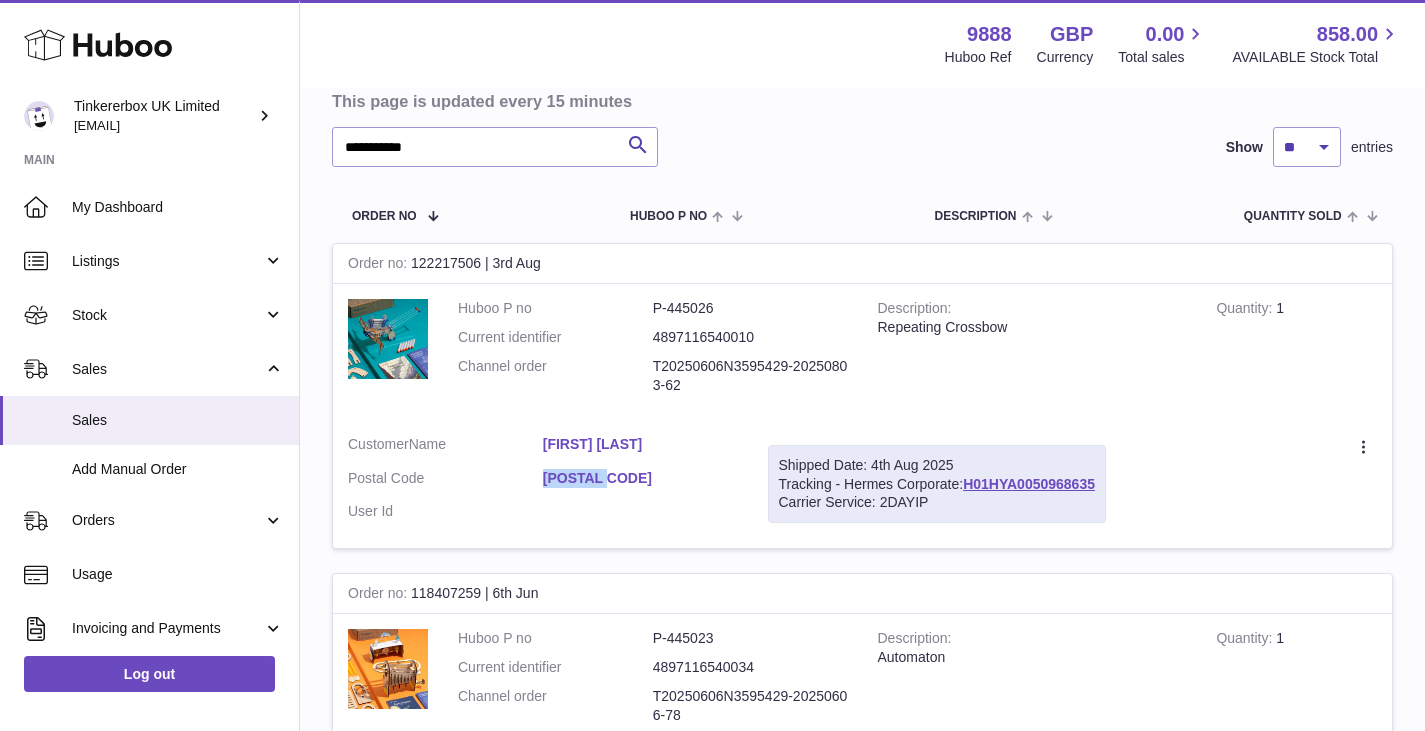 drag, startPoint x: 537, startPoint y: 477, endPoint x: 607, endPoint y: 484, distance: 70.34913 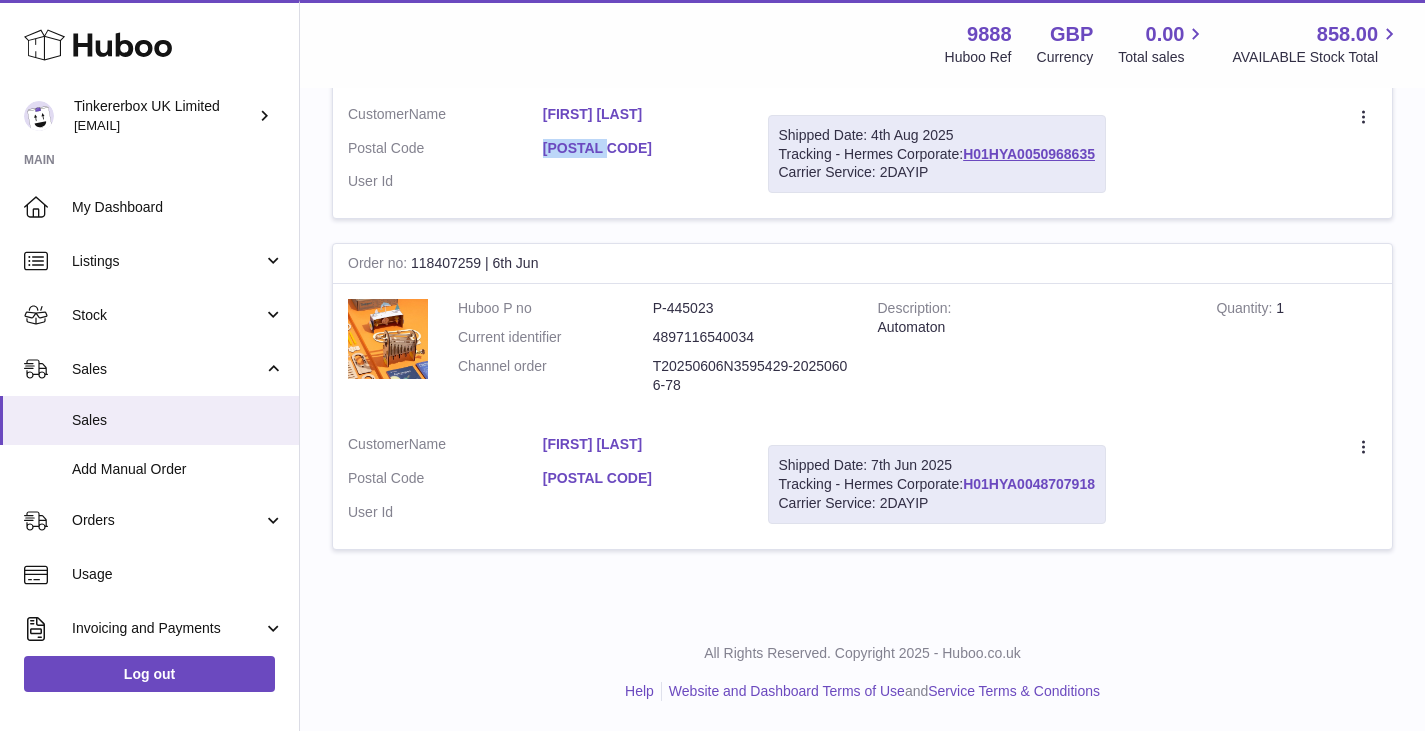 click on "H01HYA0048707918" at bounding box center (1029, 484) 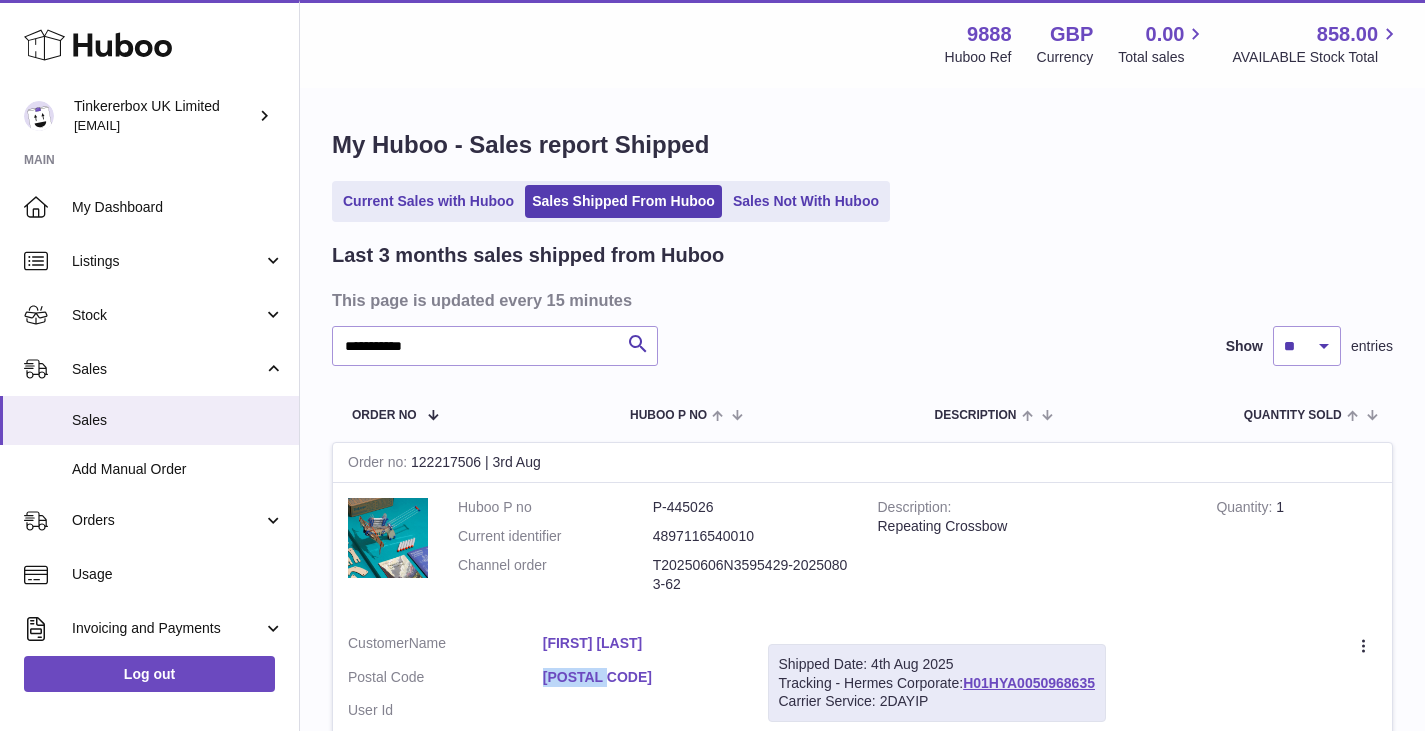 scroll, scrollTop: 0, scrollLeft: 0, axis: both 